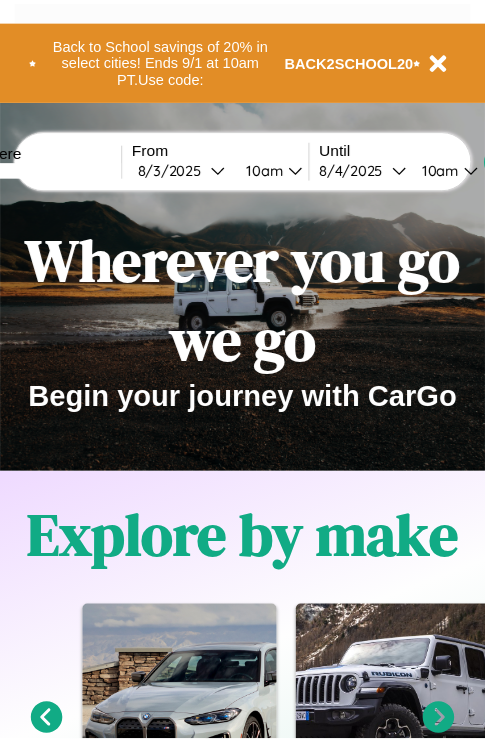 scroll, scrollTop: 0, scrollLeft: 0, axis: both 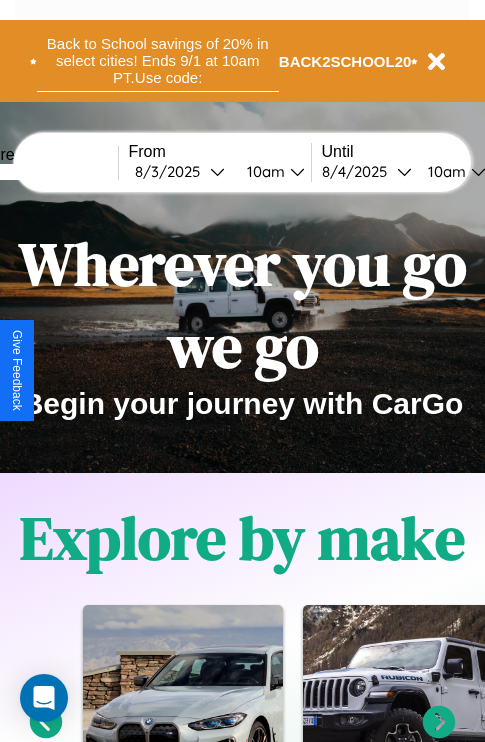 click on "Back to School savings of 20% in select cities! Ends 9/1 at 10am PT.  Use code:" at bounding box center [158, 61] 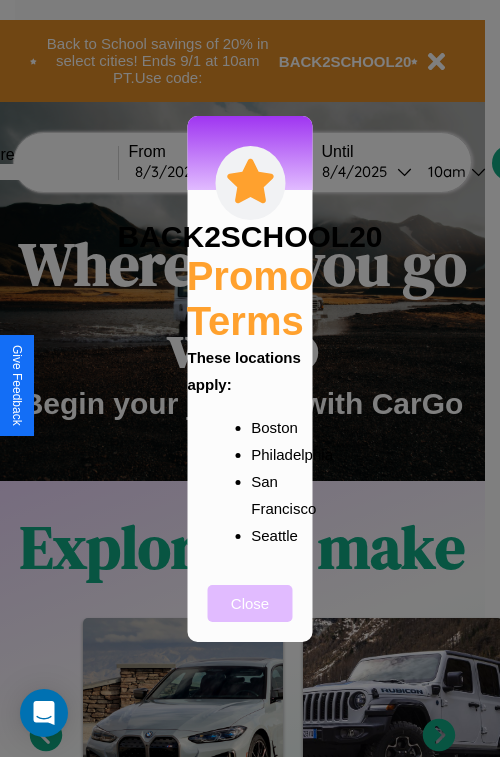 click on "Close" at bounding box center [250, 603] 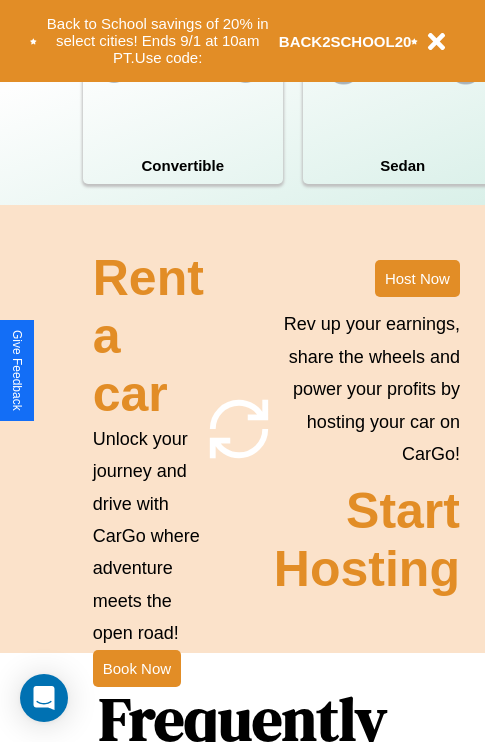 scroll, scrollTop: 1947, scrollLeft: 0, axis: vertical 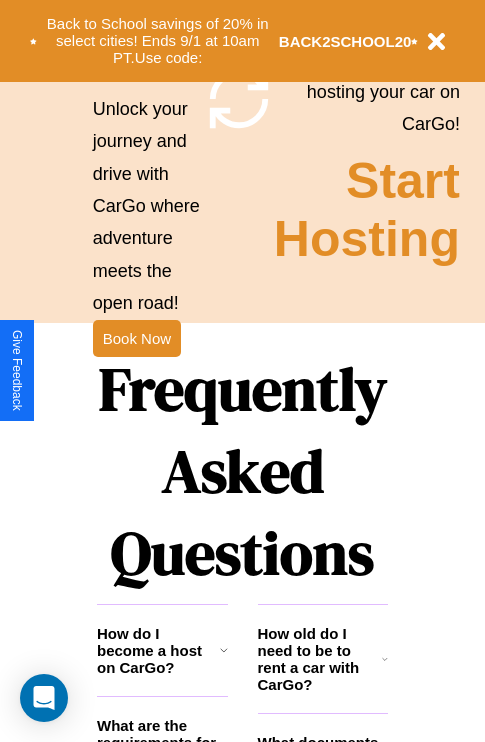 click on "Frequently Asked Questions" at bounding box center [242, 471] 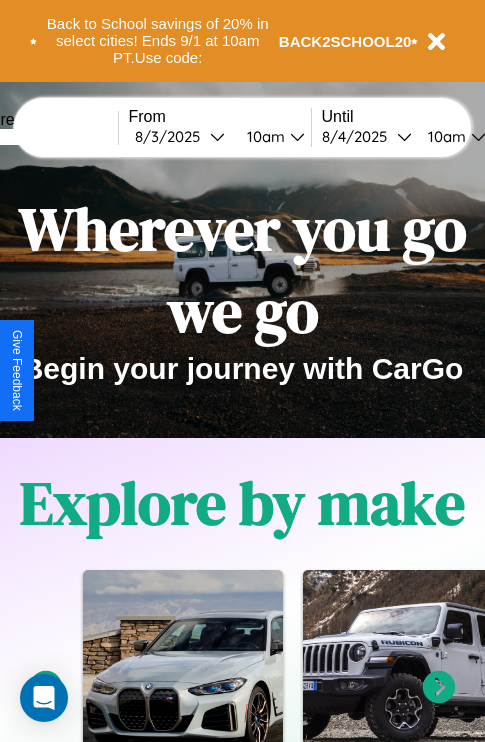 scroll, scrollTop: 0, scrollLeft: 0, axis: both 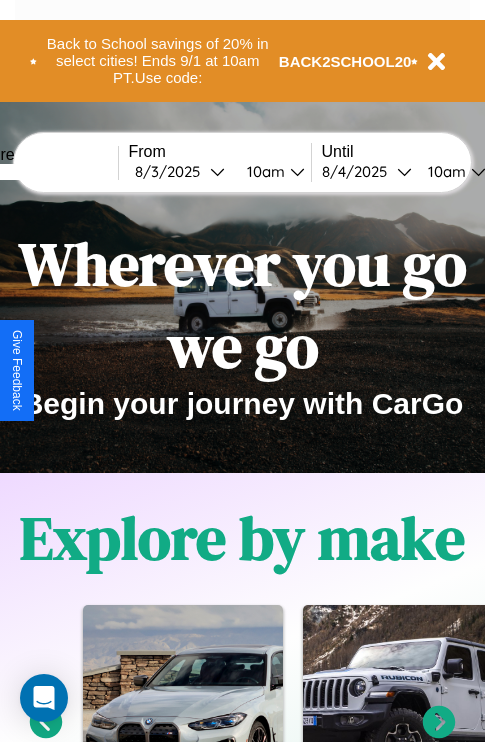 click at bounding box center (43, 172) 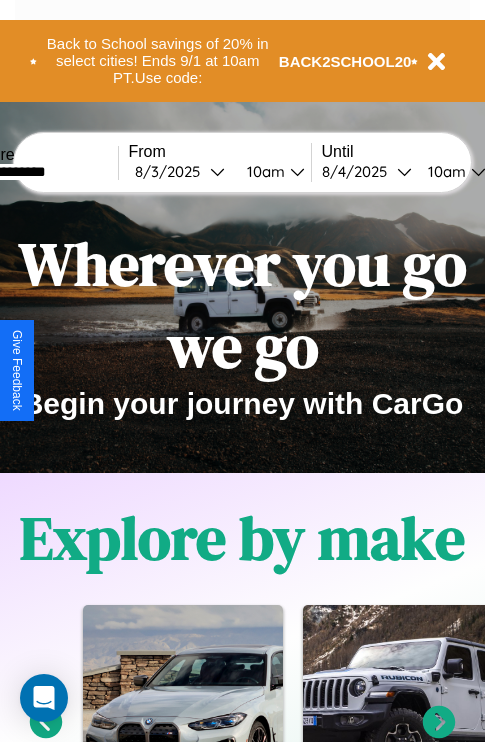 type on "**********" 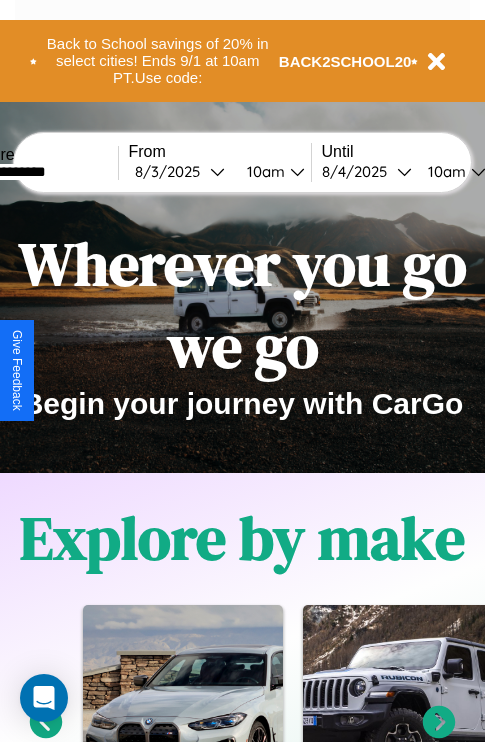 click on "[DATE]" at bounding box center (172, 171) 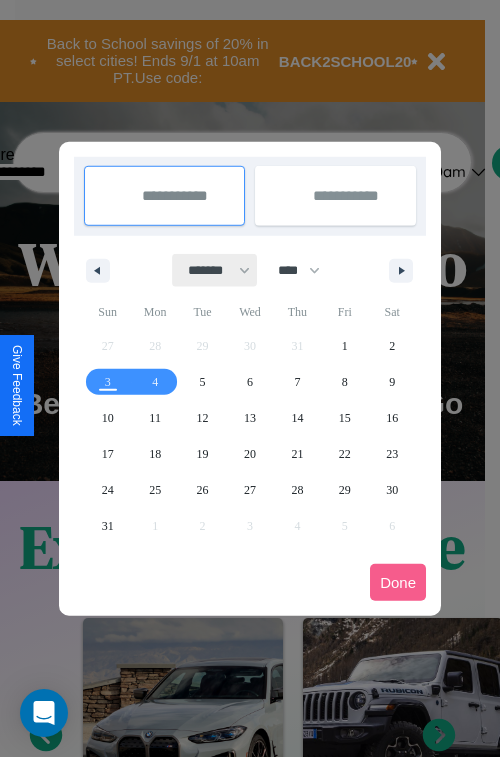 click on "******* ******** ***** ***** *** **** **** ****** ********* ******* ******** ********" at bounding box center (215, 270) 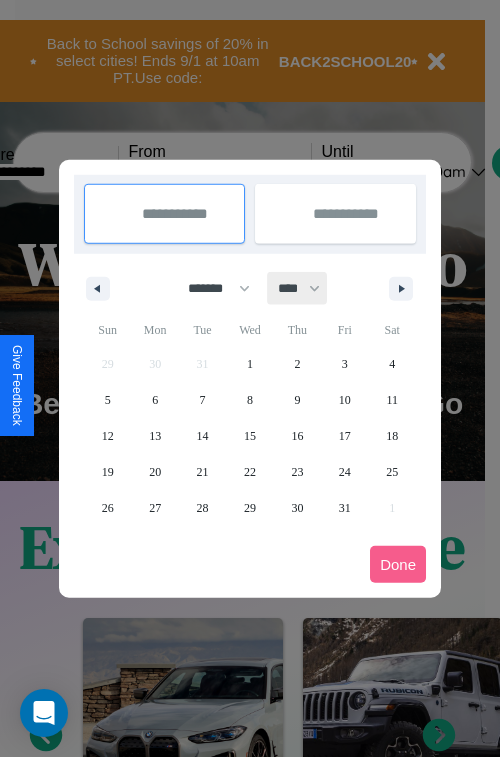click on "**** **** **** **** **** **** **** **** **** **** **** **** **** **** **** **** **** **** **** **** **** **** **** **** **** **** **** **** **** **** **** **** **** **** **** **** **** **** **** **** **** **** **** **** **** **** **** **** **** **** **** **** **** **** **** **** **** **** **** **** **** **** **** **** **** **** **** **** **** **** **** **** **** **** **** **** **** **** **** **** **** **** **** **** **** **** **** **** **** **** **** **** **** **** **** **** **** **** **** **** **** **** **** **** **** **** **** **** **** **** **** **** **** **** **** **** **** **** **** **** ****" at bounding box center [298, 288] 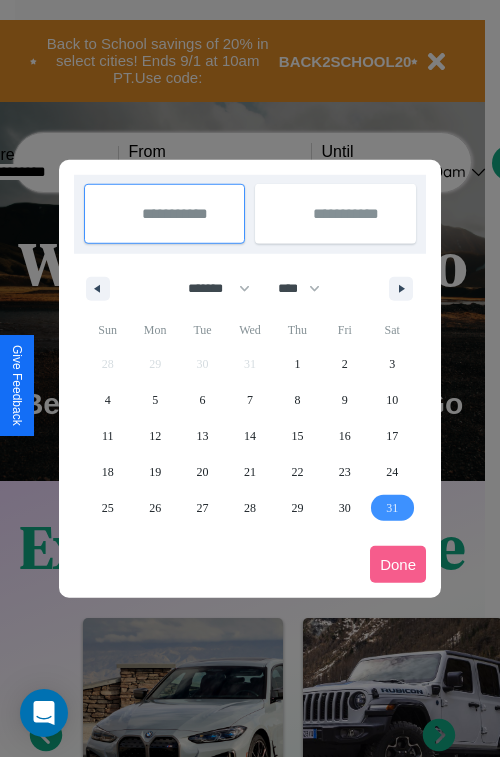 click on "31" at bounding box center [392, 508] 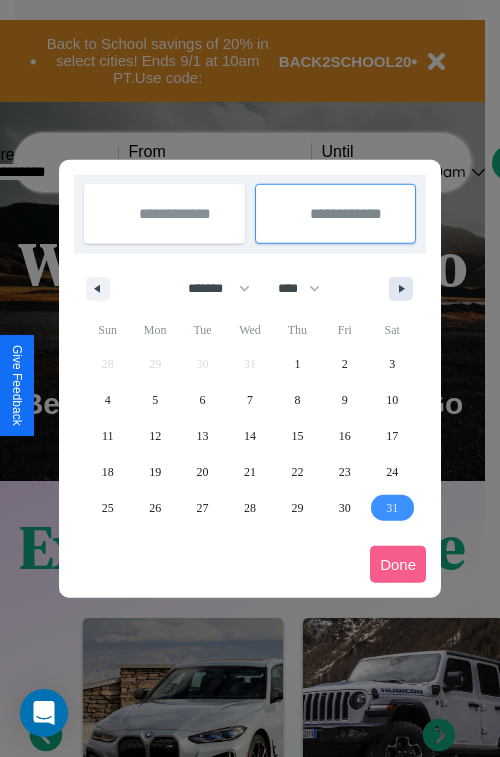 click at bounding box center [405, 289] 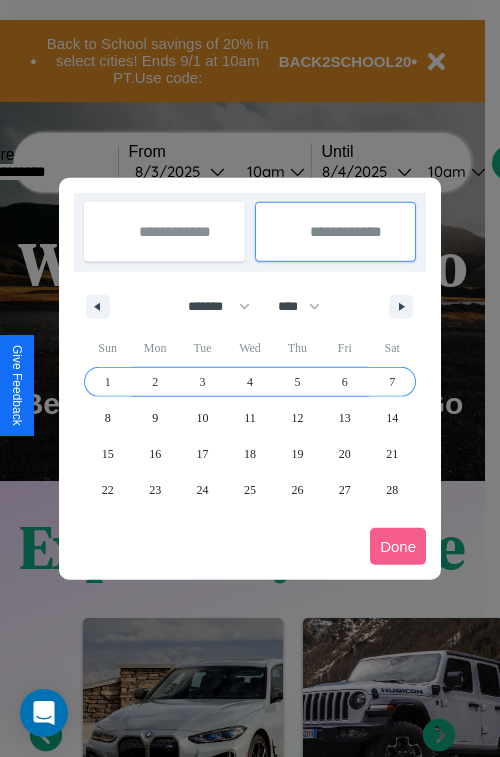 click on "7" at bounding box center (392, 382) 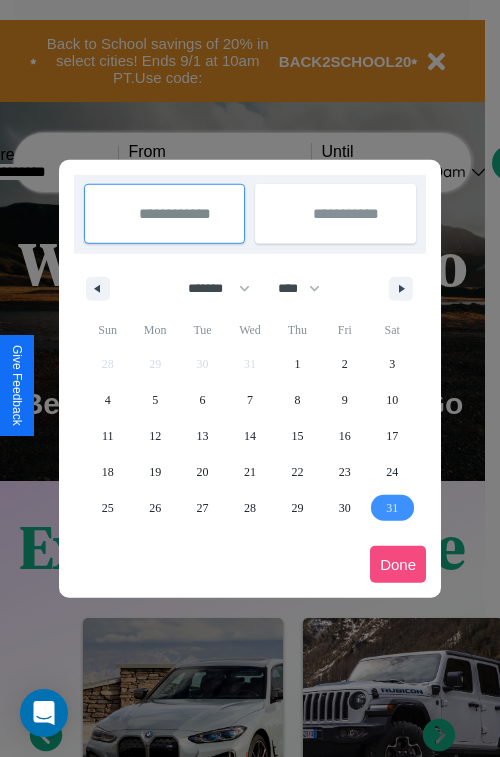 click on "Done" at bounding box center (398, 564) 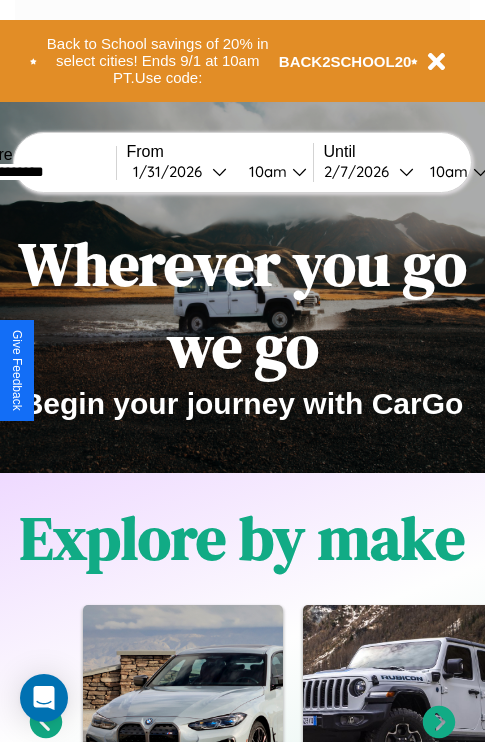 scroll, scrollTop: 0, scrollLeft: 69, axis: horizontal 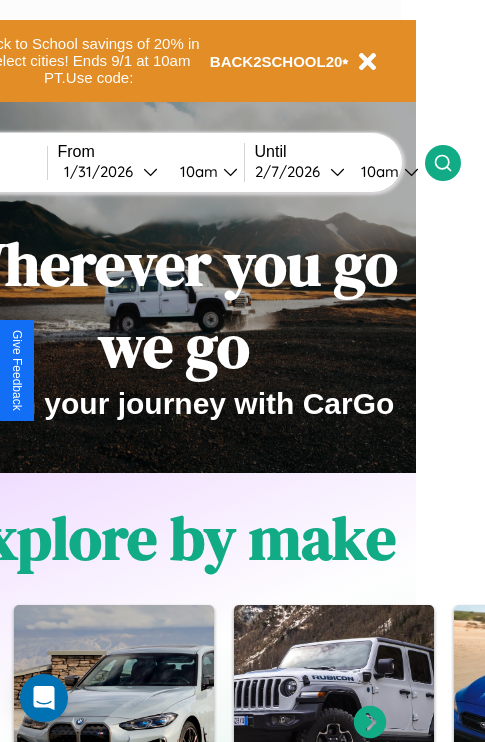 click 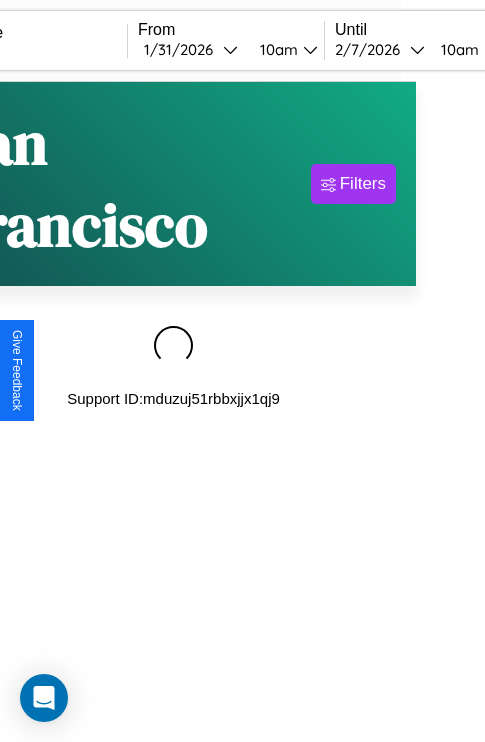 scroll, scrollTop: 0, scrollLeft: 0, axis: both 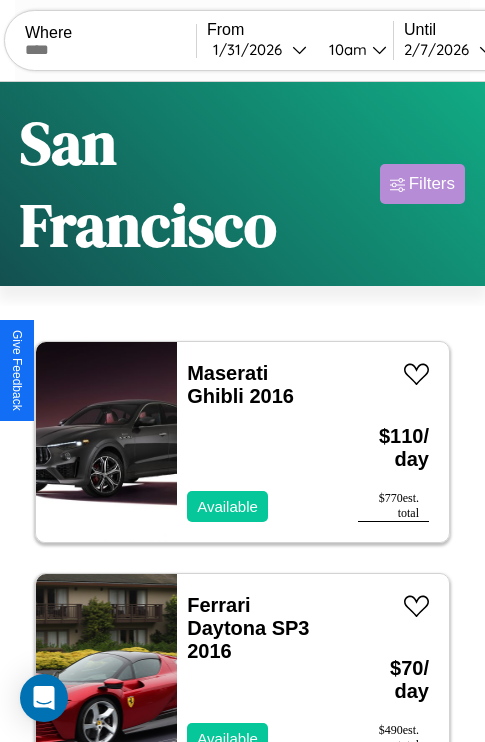 click on "Filters" at bounding box center (432, 184) 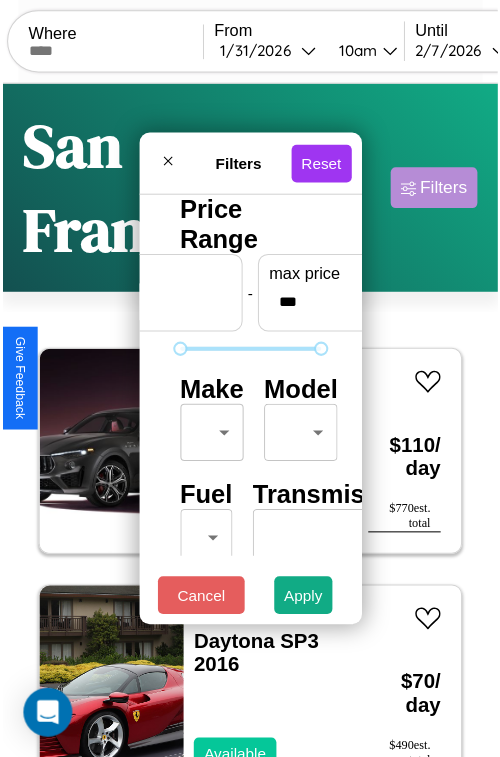 scroll, scrollTop: 59, scrollLeft: 0, axis: vertical 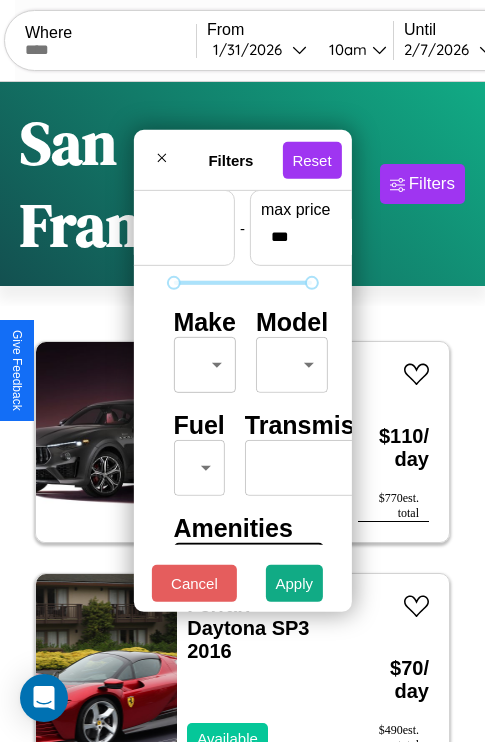 click on "CarGo Where From [DATE] [TIME] Until [DATE] [TIME] Become a Host Login Sign Up [CITY] Filters 24  cars in this area These cars can be picked up in this city. Maserati   Ghibli   2016 Available $ 110  / day $ 770  est. total Ferrari   Daytona SP3   2016 Available $ 70  / day $ 490  est. total Mazda   CX-5   2017 Available $ 160  / day $ 1120  est. total Chrysler   Pacifica   2021 Available $ 200  / day $ 1400  est. total Hyundai   Elantra GT   2024 Available $ 80  / day $ 560  est. total Tesla   Semi   2014 Available $ 60  / day $ 420  est. total Volvo   EX30   2014 Available $ 60  / day $ 420  est. total Hyundai   Elantra Touring   2021 Available $ 80  / day $ 560  est. total Ford   Granada   2022 Available $ 130  / day $ 910  est. total GMC   Magna Van   2017 Unavailable $ 150  / day $ 1050  est. total Jaguar   XJ12   2014 Available $ 170  / day $ 1190  est. total Lexus   TX   2018 Available $ 180  / day $ 1260  est. total Alfa Romeo   8C Competizione Spider   2018 Unavailable $ 30  / day $" at bounding box center (242, 453) 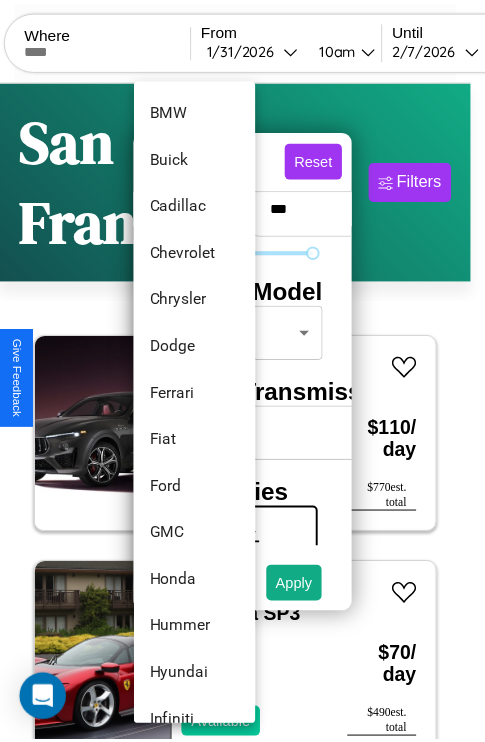 scroll, scrollTop: 566, scrollLeft: 0, axis: vertical 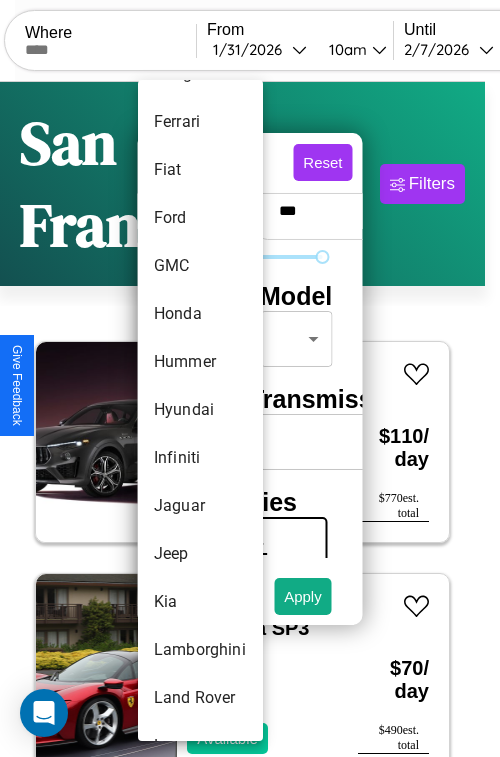 click on "Hyundai" at bounding box center [200, 410] 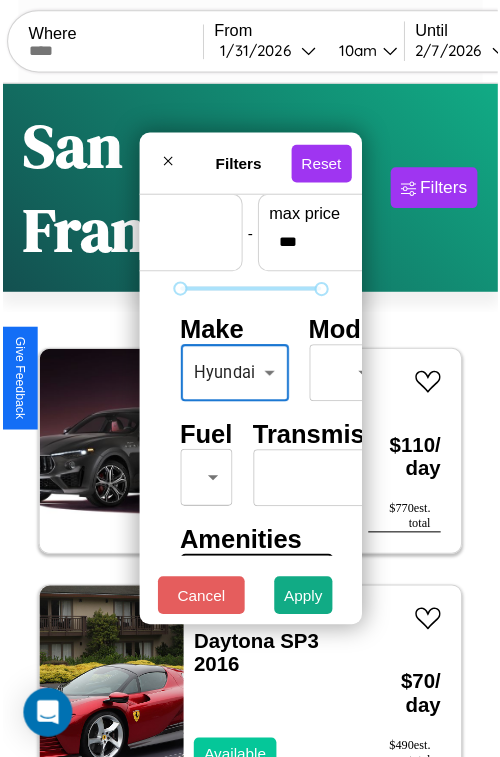 scroll, scrollTop: 162, scrollLeft: 0, axis: vertical 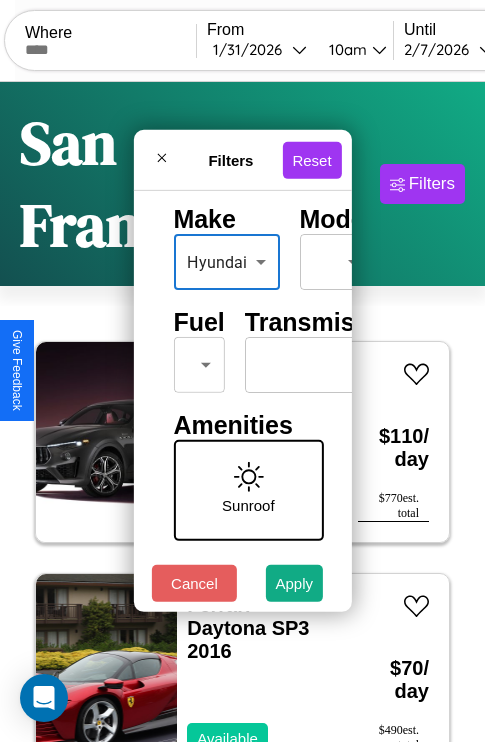 click on "CarGo Where From [DATE] [TIME] Until [DATE] [TIME] Become a Host Login Sign Up [CITY] Filters 24  cars in this area These cars can be picked up in this city. Maserati   Ghibli   2016 Available $ 110  / day $ 770  est. total Ferrari   Daytona SP3   2016 Available $ 70  / day $ 490  est. total Mazda   CX-5   2017 Available $ 160  / day $ 1120  est. total Chrysler   Pacifica   2021 Available $ 200  / day $ 1400  est. total Hyundai   Elantra GT   2024 Available $ 80  / day $ 560  est. total Tesla   Semi   2014 Available $ 60  / day $ 420  est. total Volvo   EX30   2014 Available $ 60  / day $ 420  est. total Hyundai   Elantra Touring   2021 Available $ 80  / day $ 560  est. total Ford   Granada   2022 Available $ 130  / day $ 910  est. total GMC   Magna Van   2017 Unavailable $ 150  / day $ 1050  est. total Jaguar   XJ12   2014 Available $ 170  / day $ 1190  est. total Lexus   TX   2018 Available $ 180  / day $ 1260  est. total Alfa Romeo   8C Competizione Spider   2018 Unavailable $ 30  / day $" at bounding box center (242, 453) 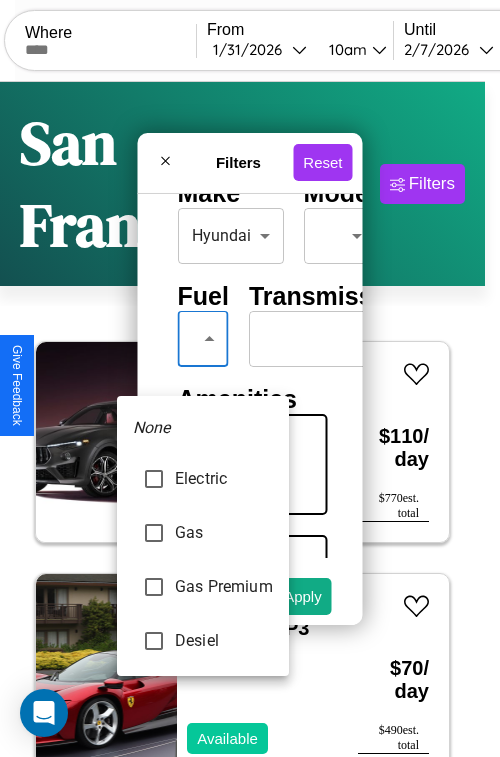 type on "***" 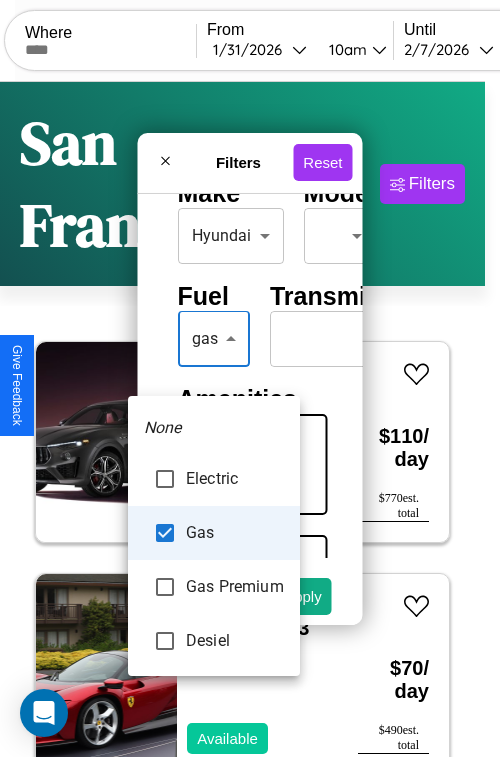 click at bounding box center (250, 378) 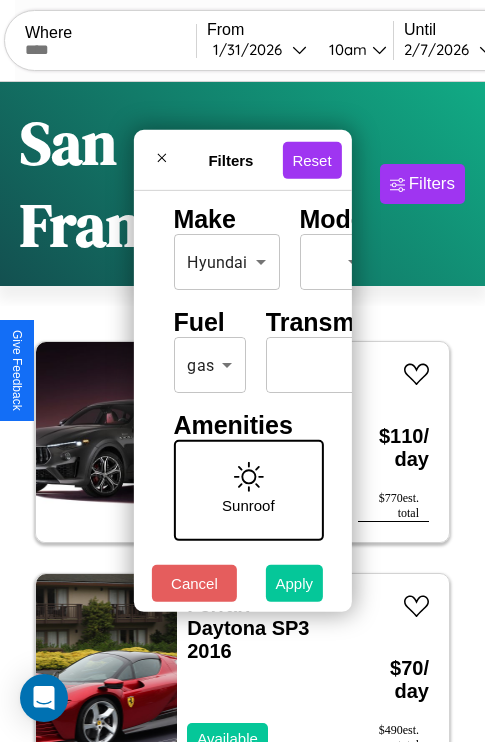 click on "Apply" at bounding box center (295, 583) 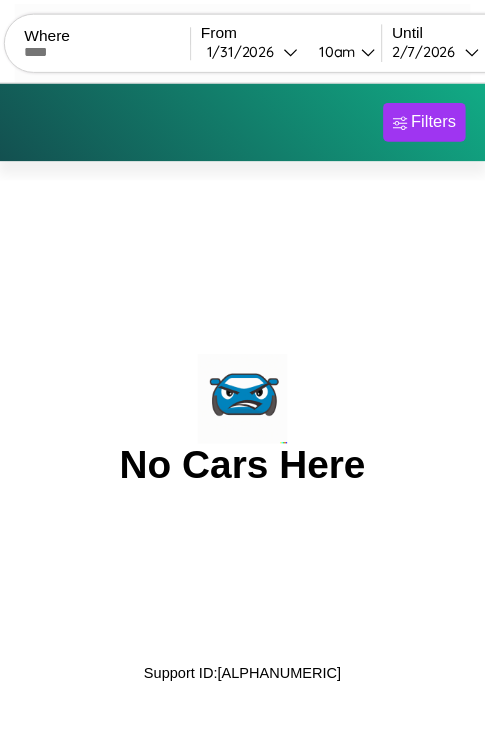 scroll, scrollTop: 0, scrollLeft: 0, axis: both 